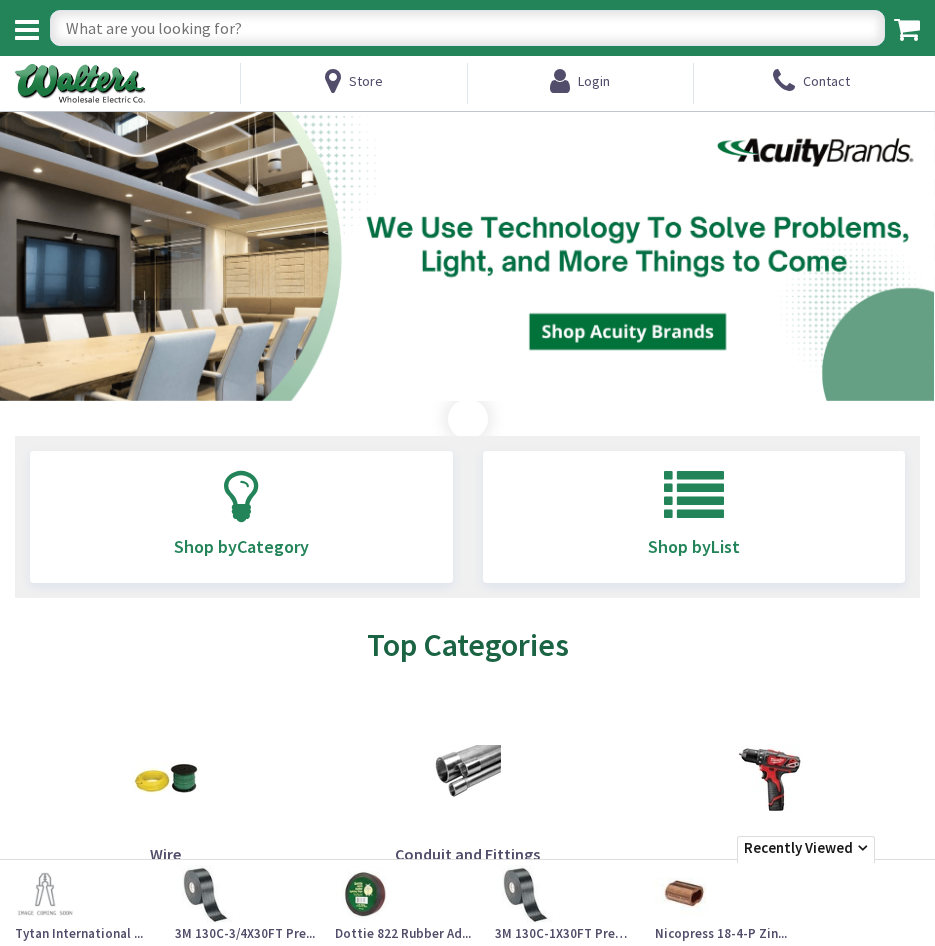 scroll, scrollTop: 0, scrollLeft: 0, axis: both 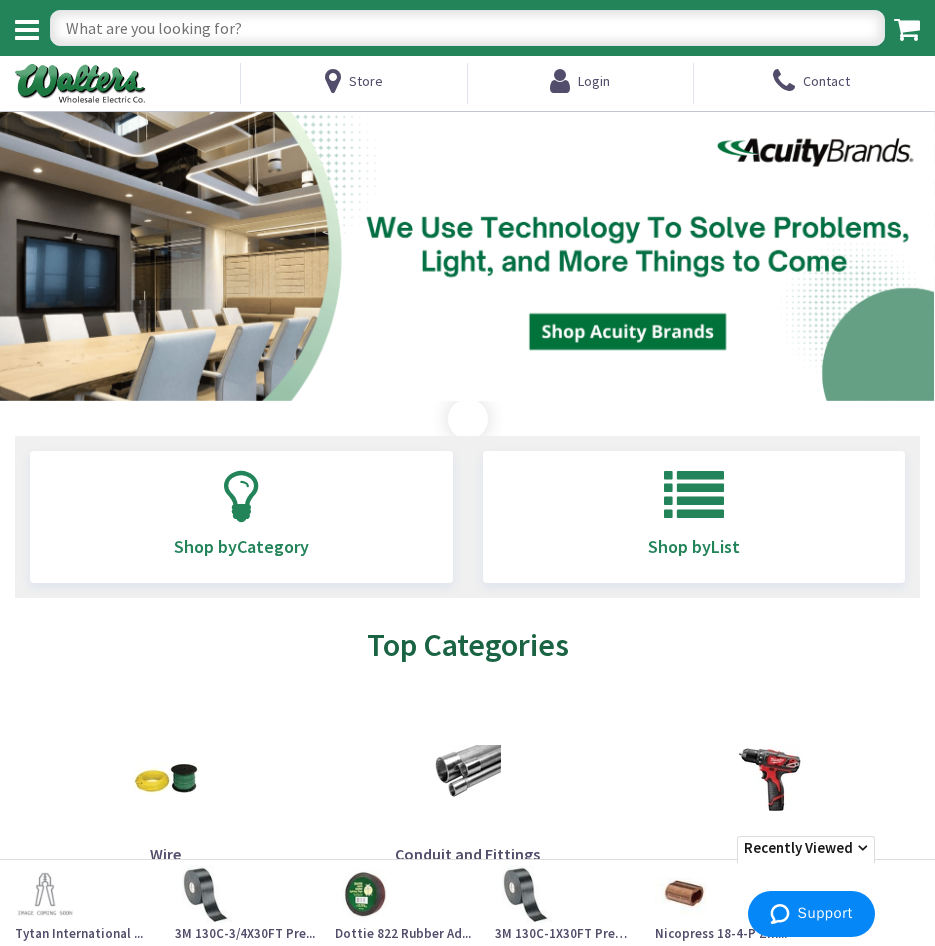 click at bounding box center (467, 28) 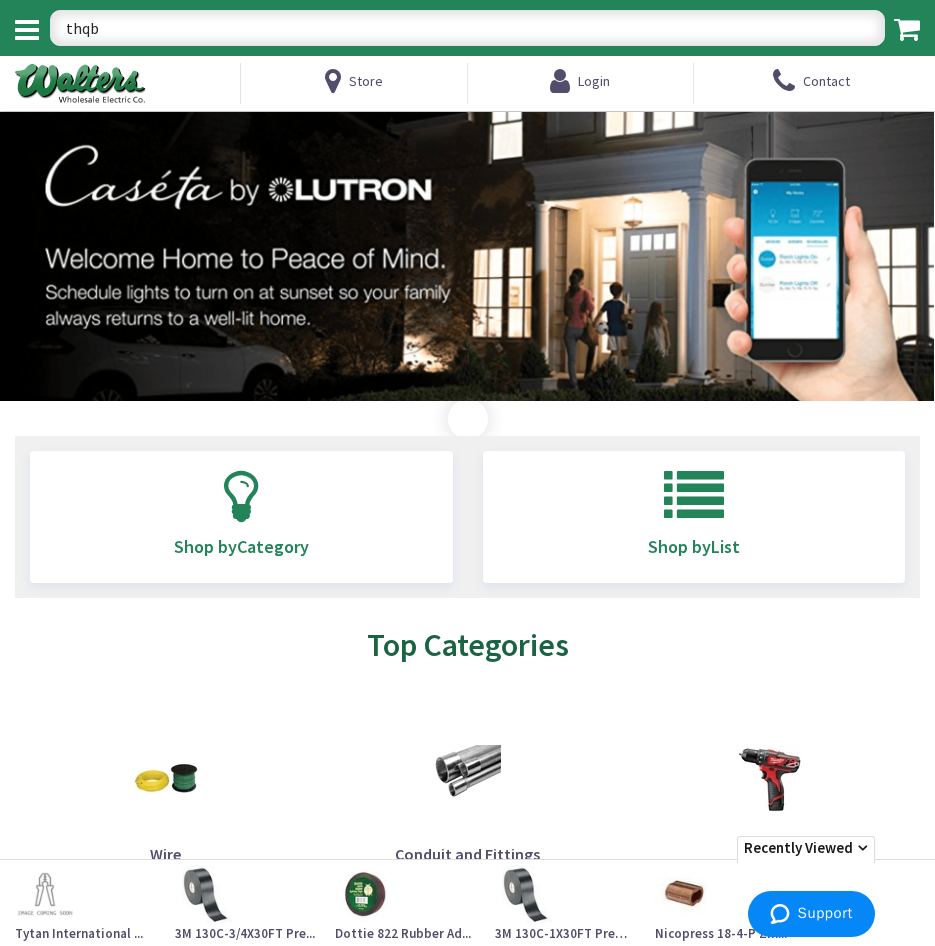 type on "thqb3" 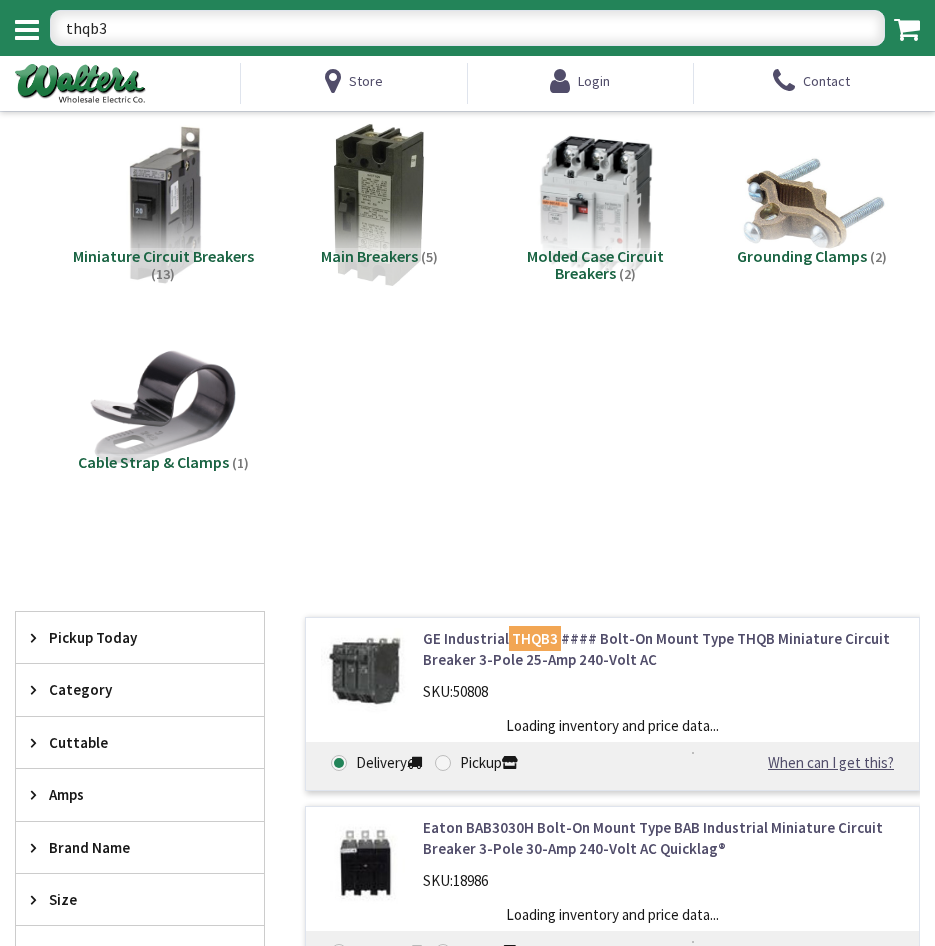 scroll, scrollTop: 0, scrollLeft: 0, axis: both 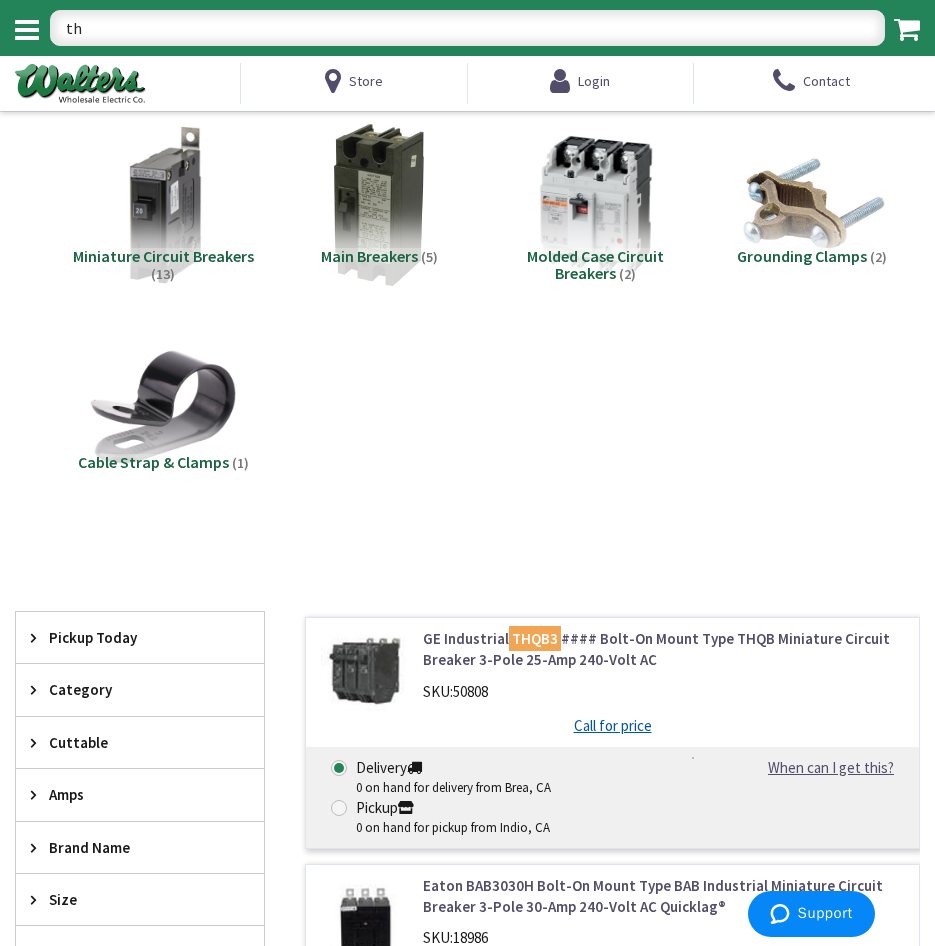 type on "t" 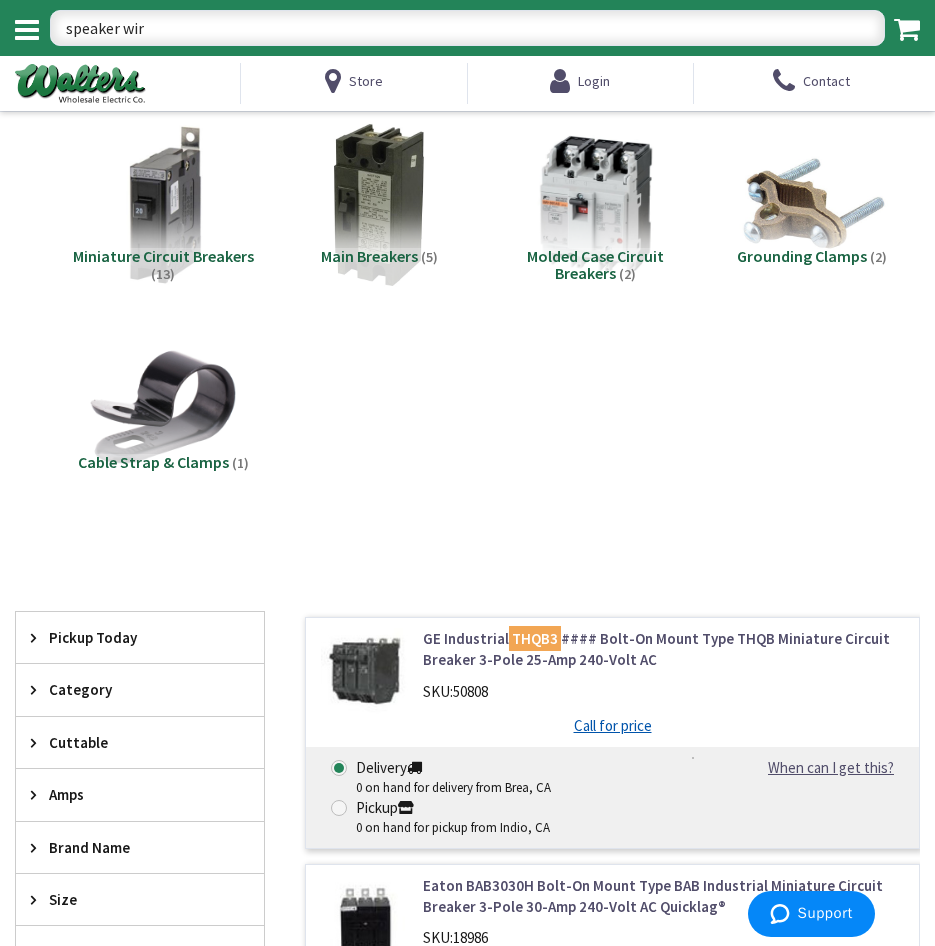 type on "speaker wire" 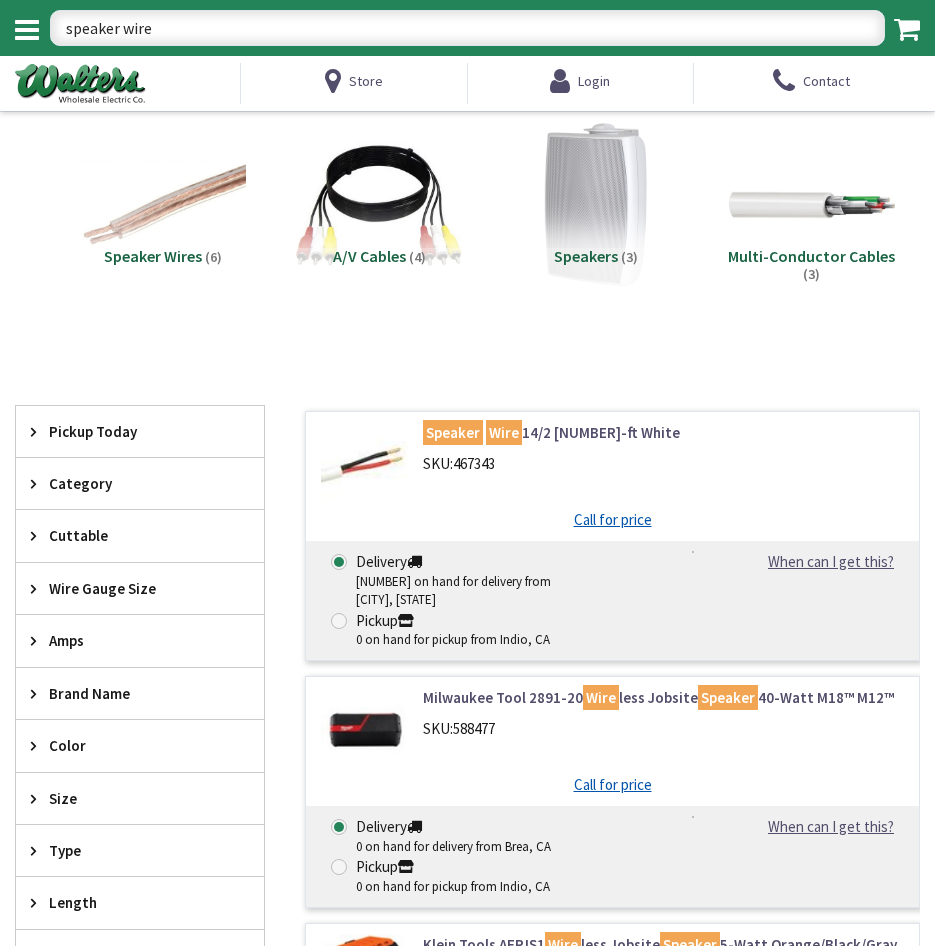 scroll, scrollTop: 0, scrollLeft: 0, axis: both 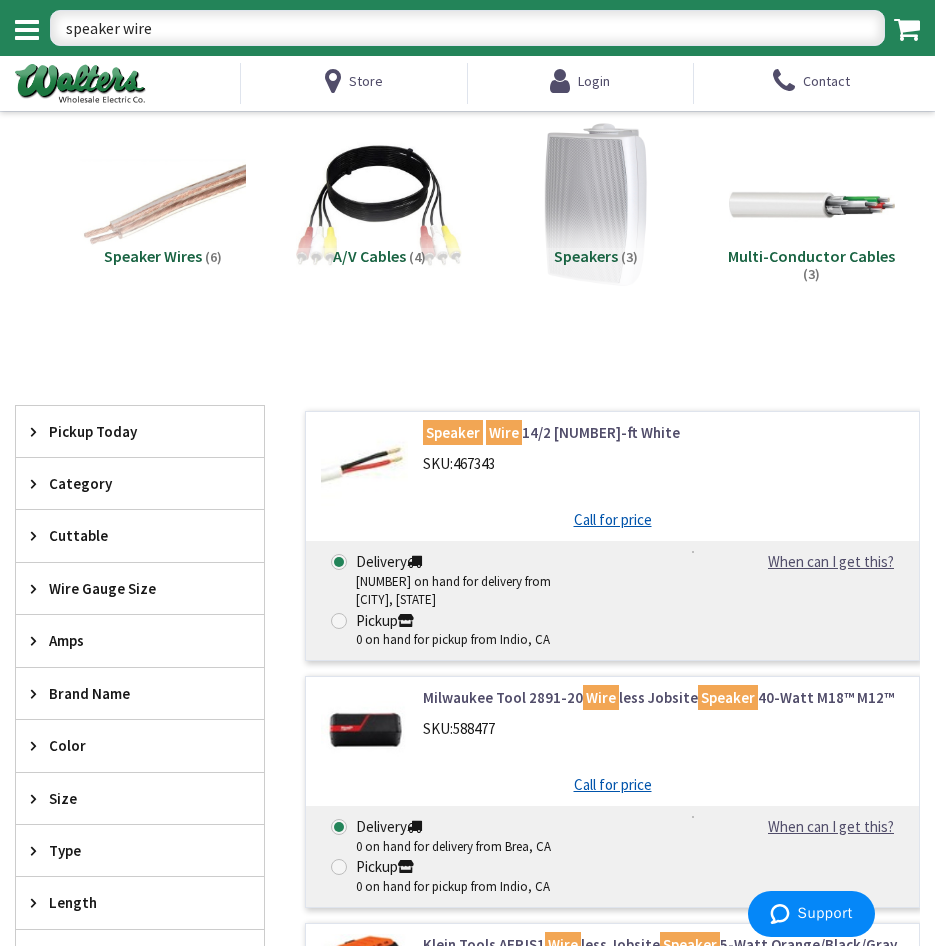 click on "speaker wire" at bounding box center [467, 28] 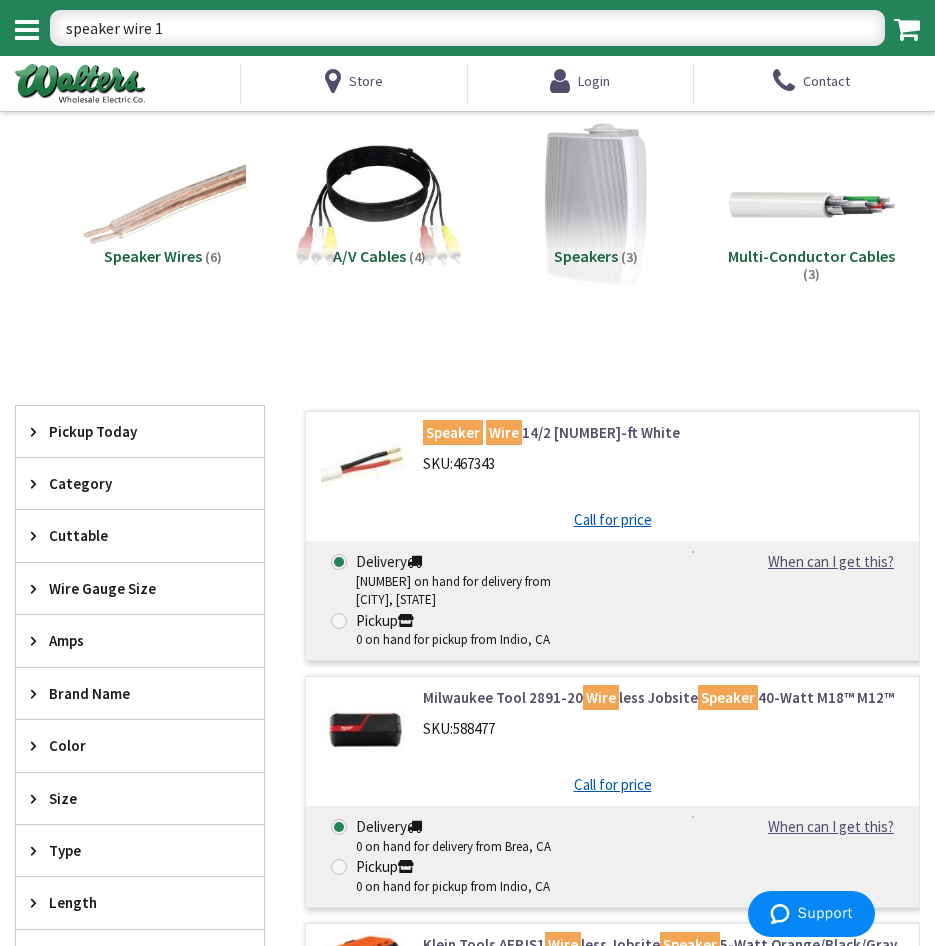 type on "speaker wire 18" 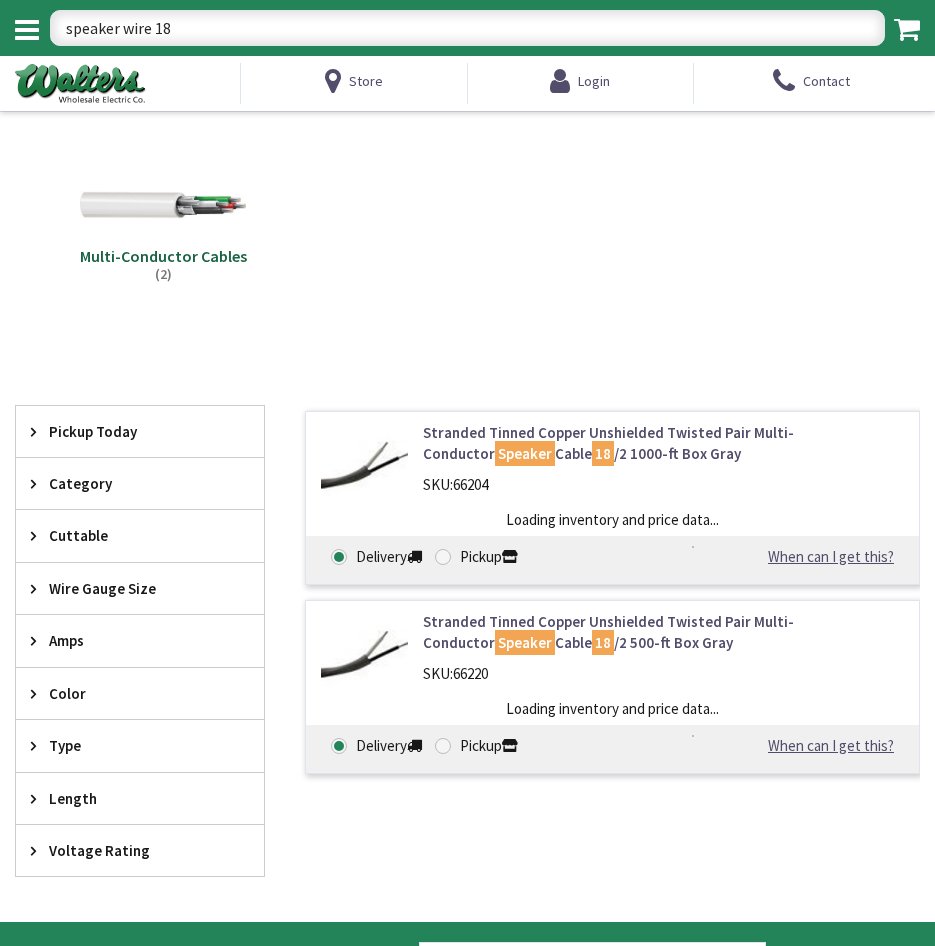 scroll, scrollTop: 0, scrollLeft: 0, axis: both 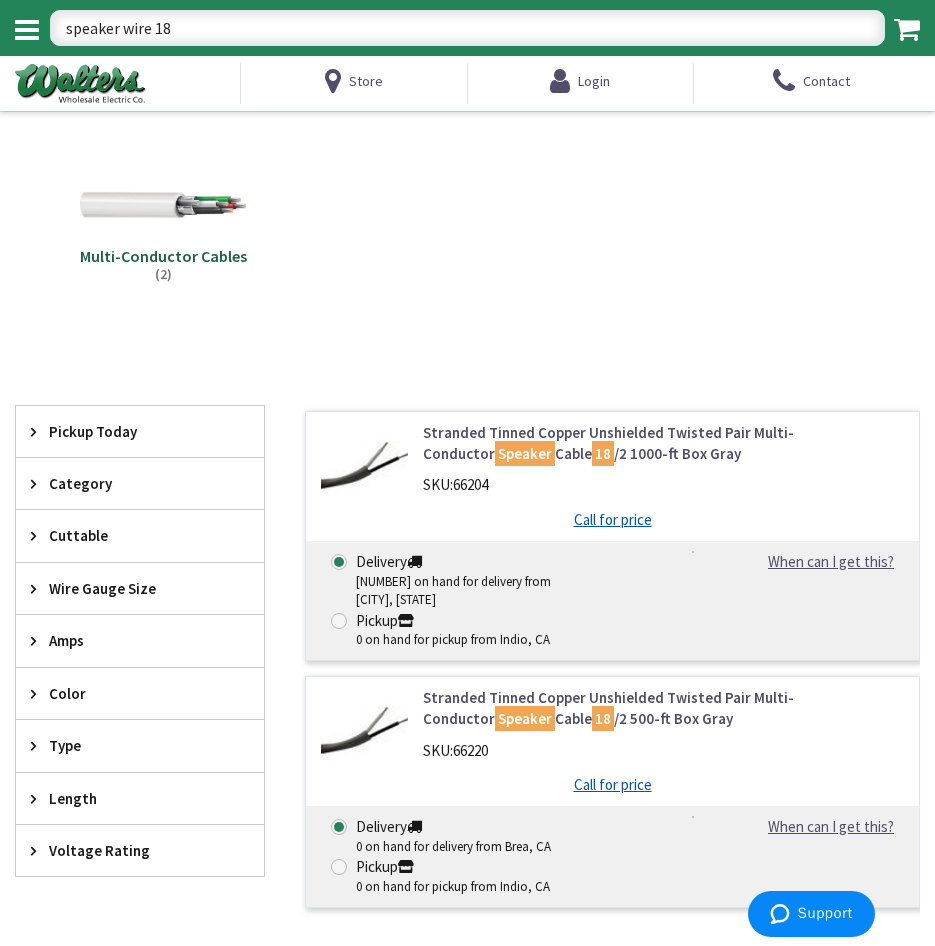 click on "speaker wire 18" at bounding box center (467, 28) 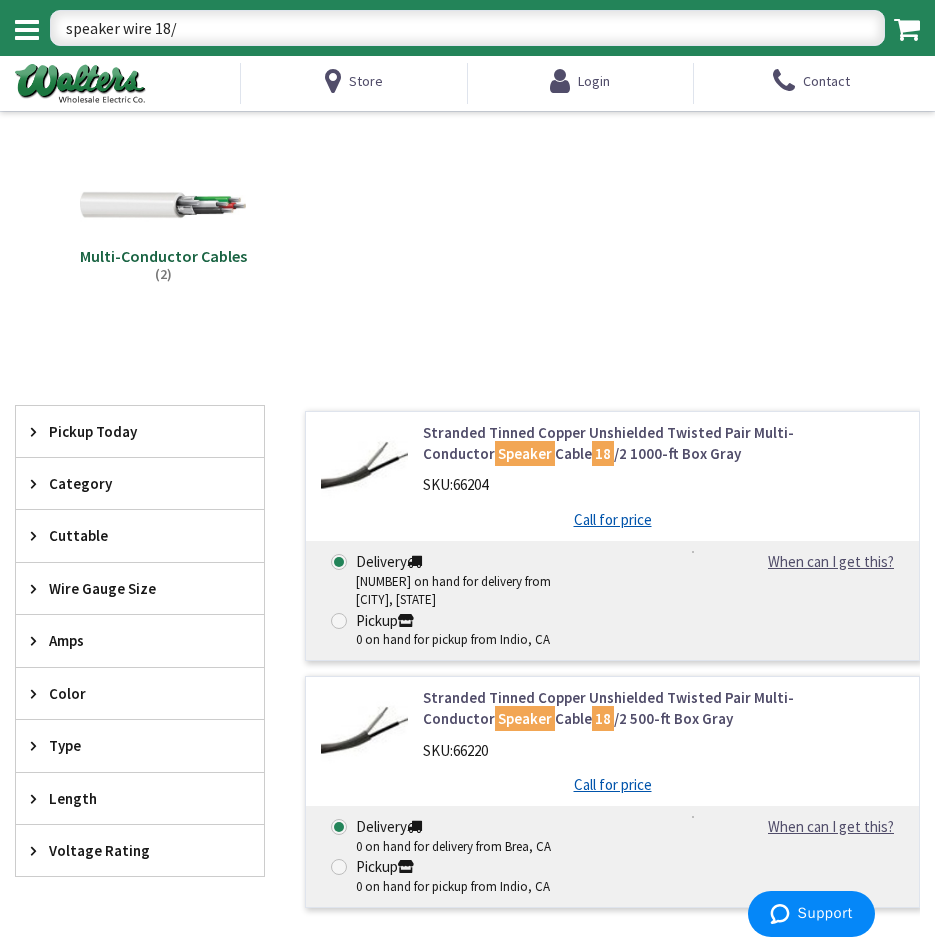 type on "speaker wire 18/4" 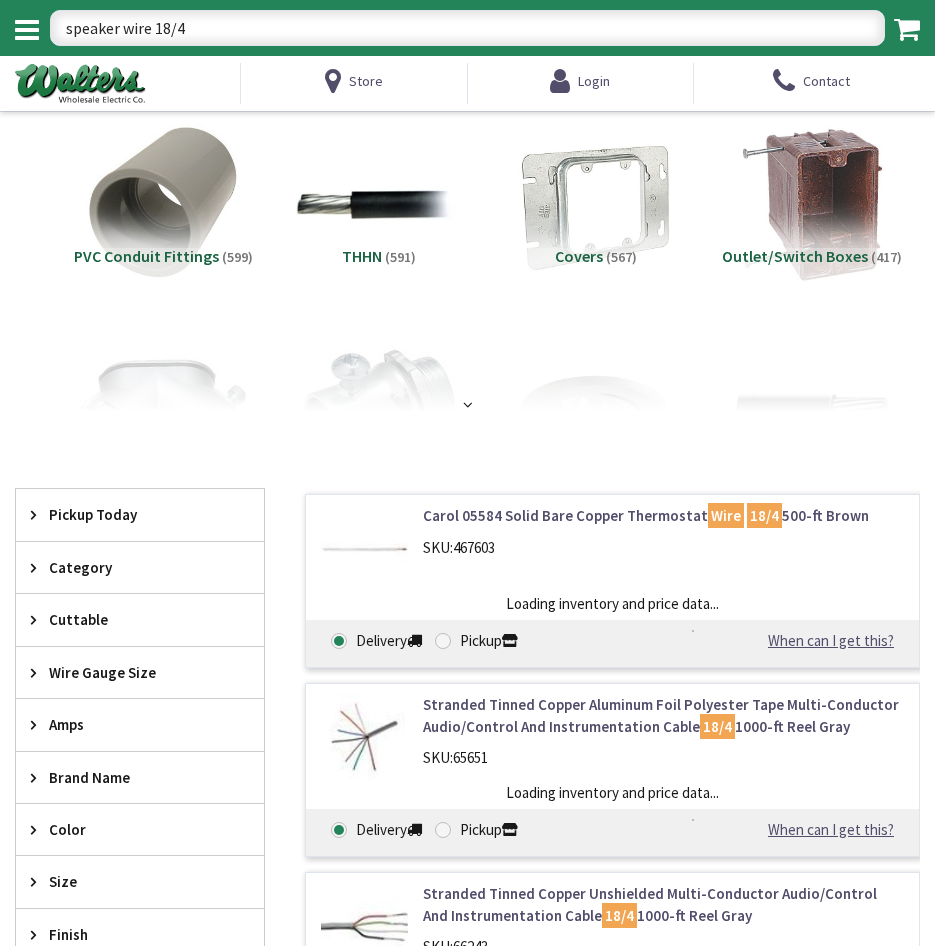 scroll, scrollTop: 0, scrollLeft: 0, axis: both 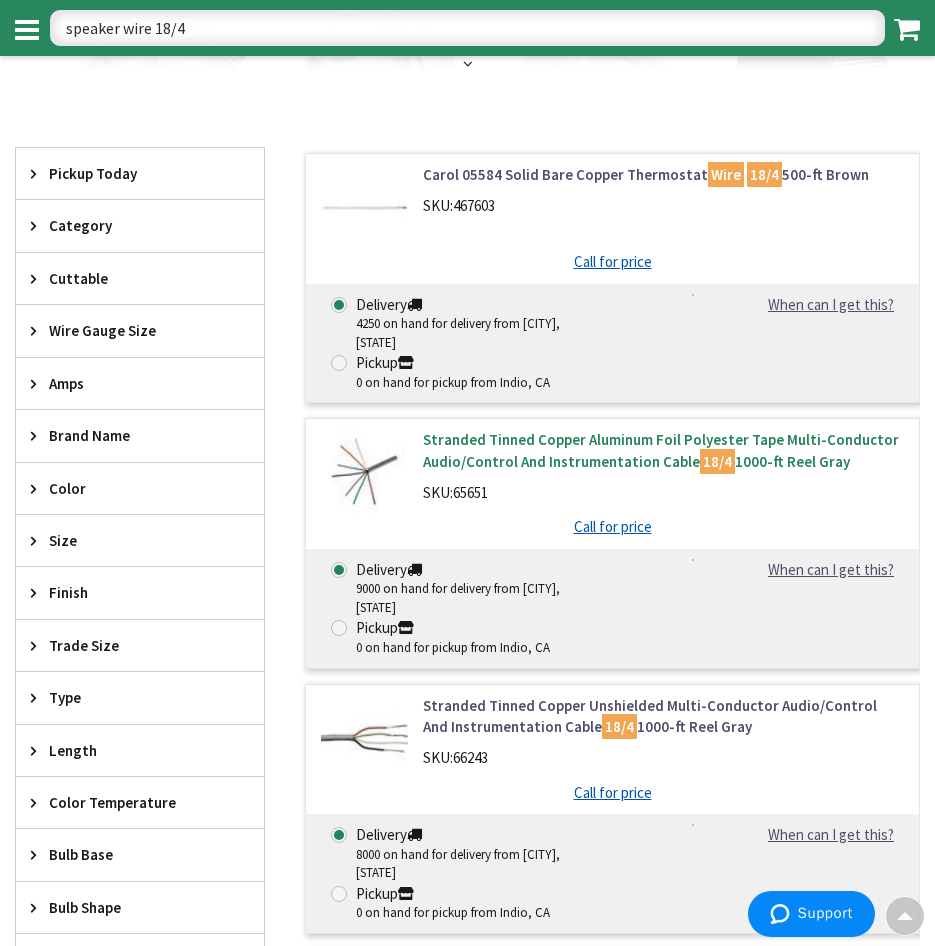 click on "Stranded Tinned Copper Aluminum Foil Polyester Tape Multi-Conductor Audio/Control And Instrumentation Cable  18/4  1000-ft Reel Gray" at bounding box center (663, 450) 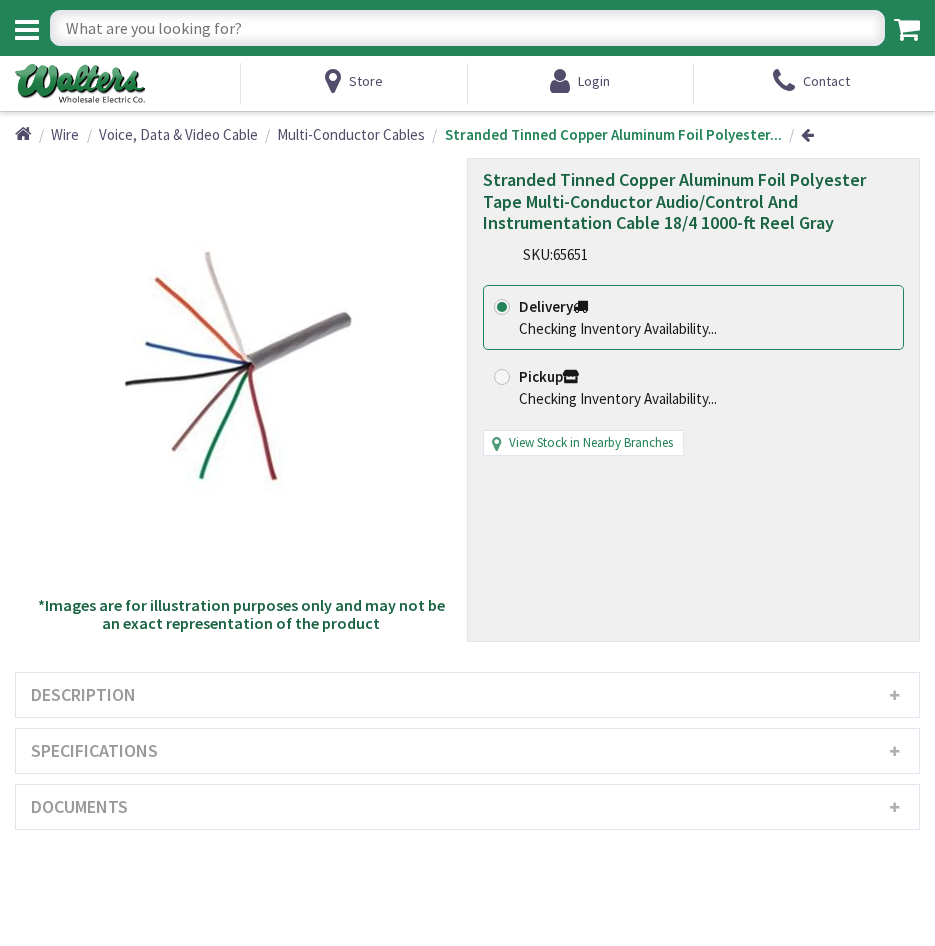 scroll, scrollTop: 0, scrollLeft: 0, axis: both 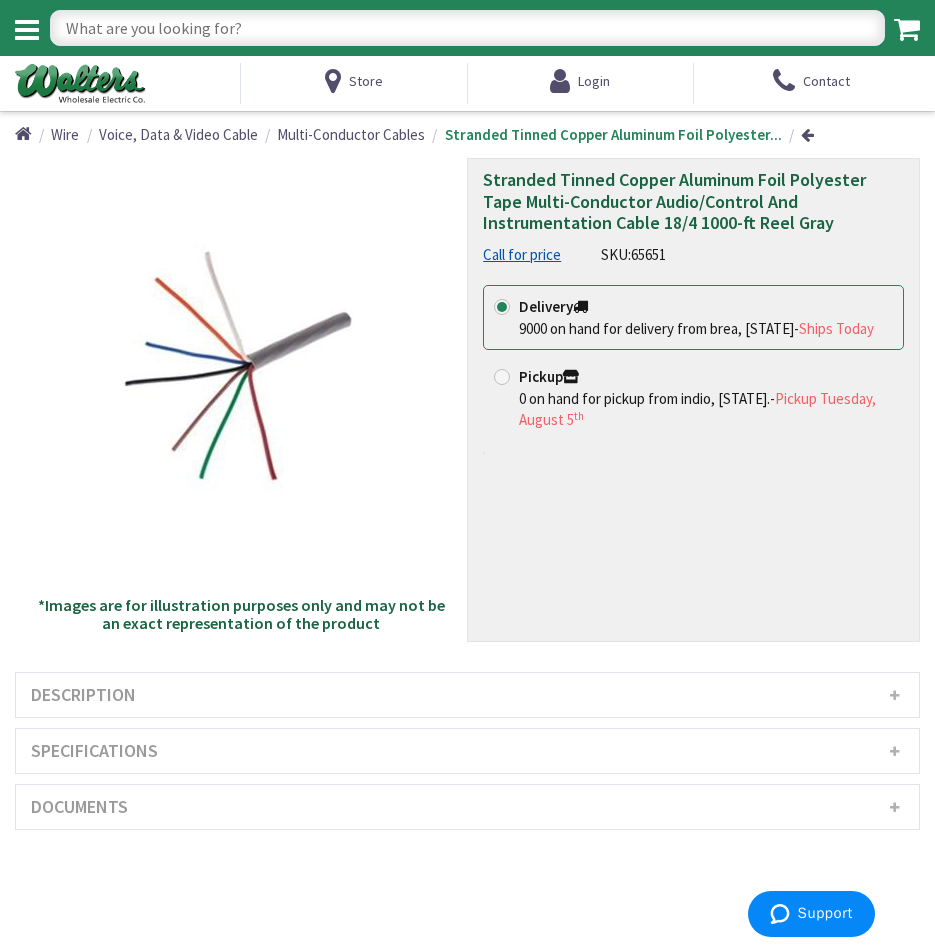 click at bounding box center (467, 28) 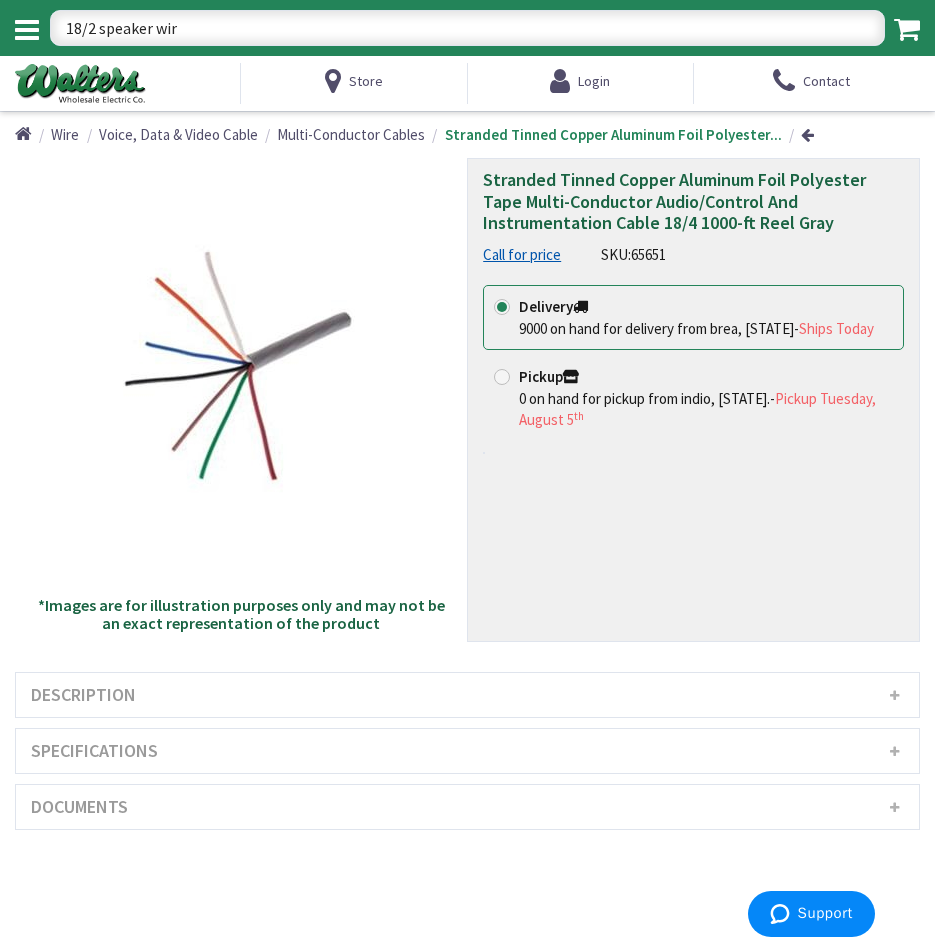 type on "18/2 speaker wire" 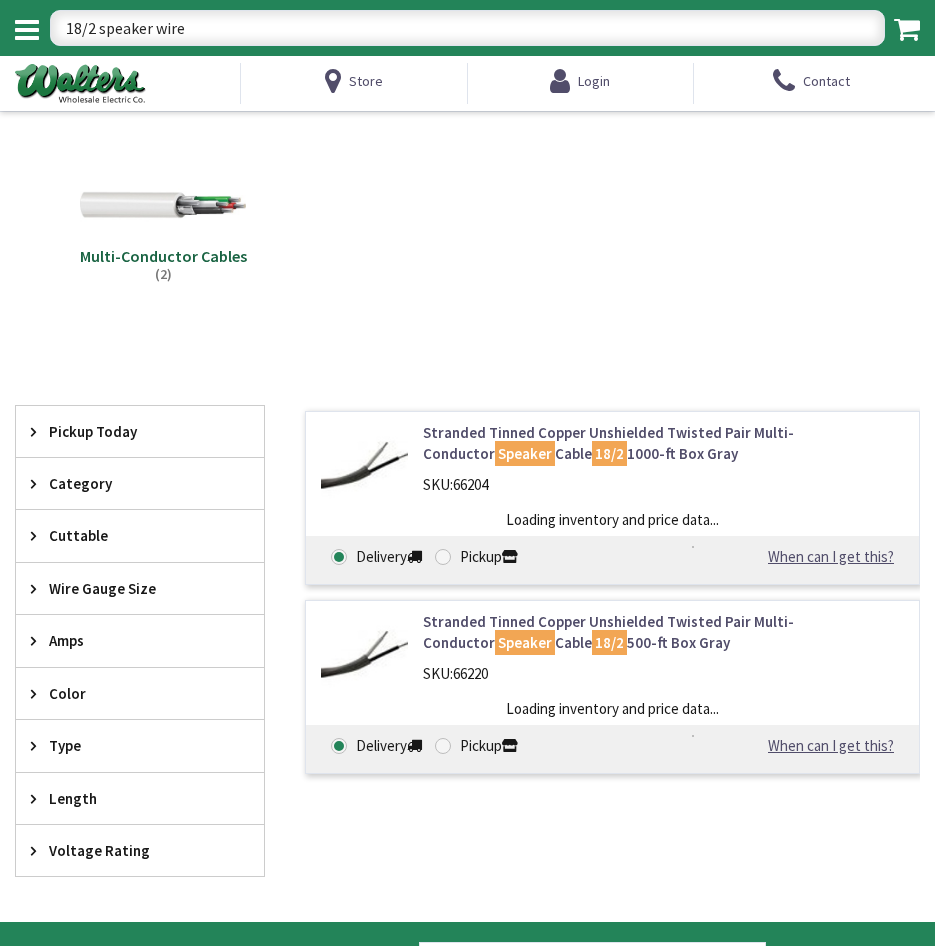 scroll, scrollTop: 0, scrollLeft: 0, axis: both 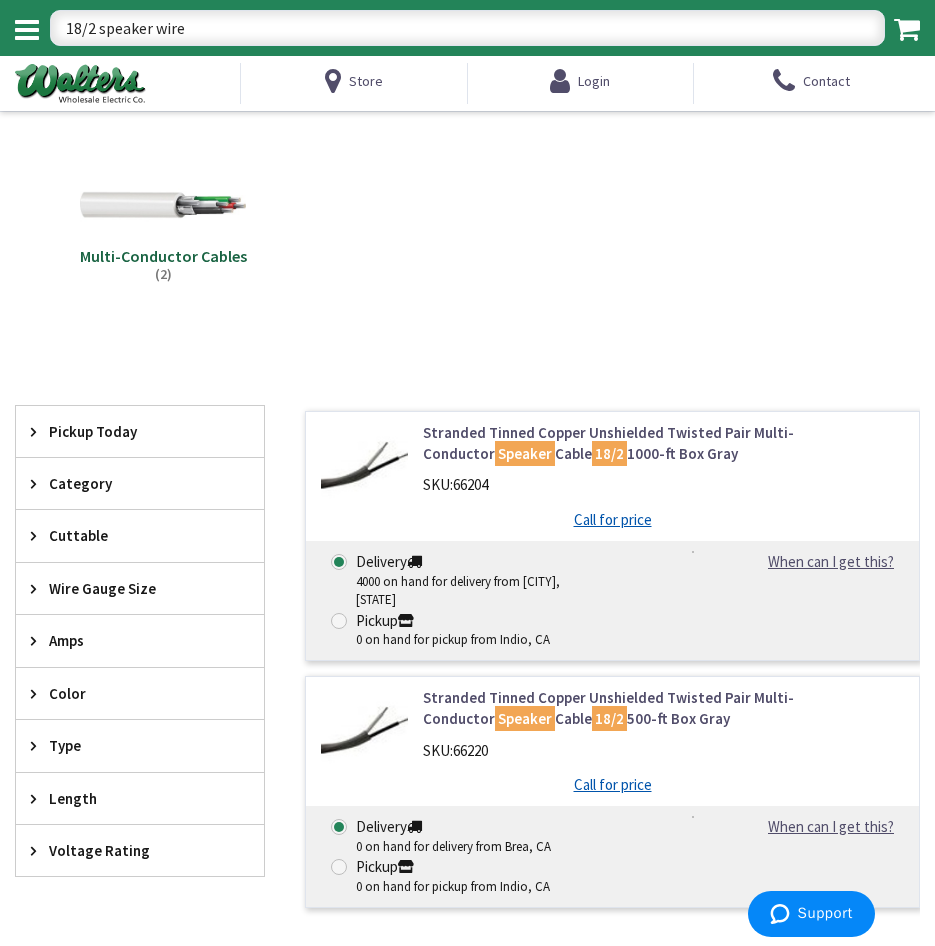 click on "18/2 speaker wire" at bounding box center (467, 28) 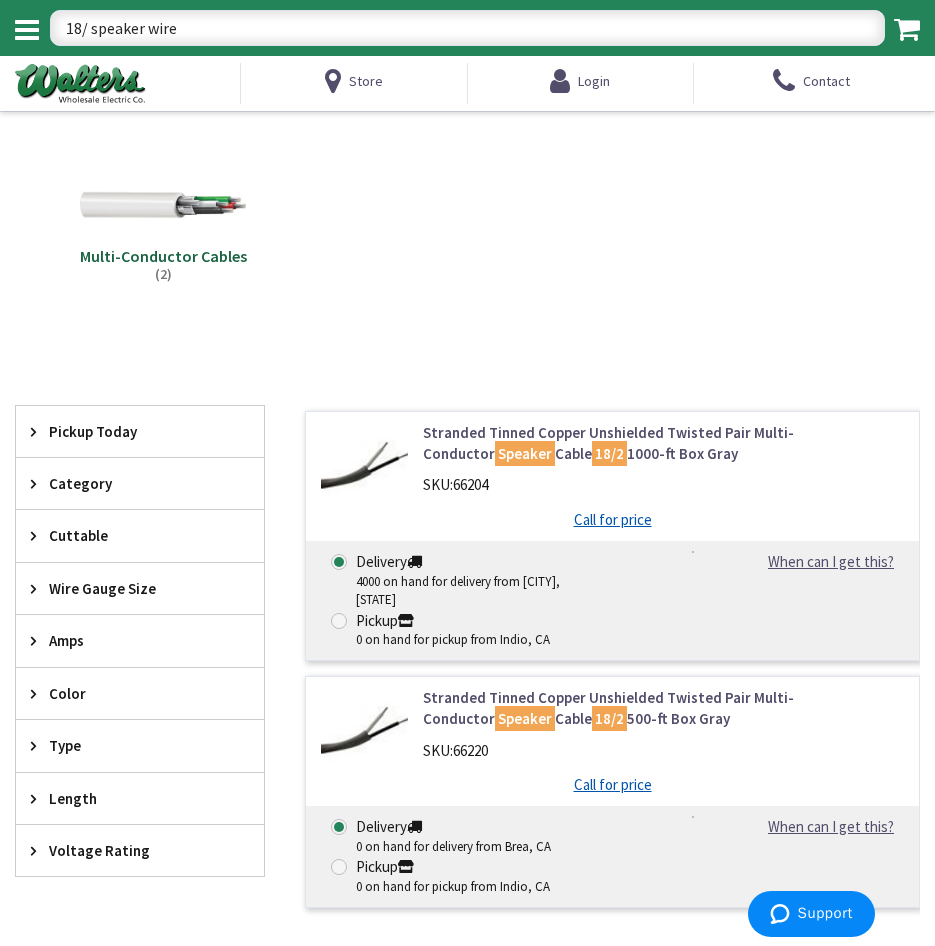 type on "18/4 speaker wire" 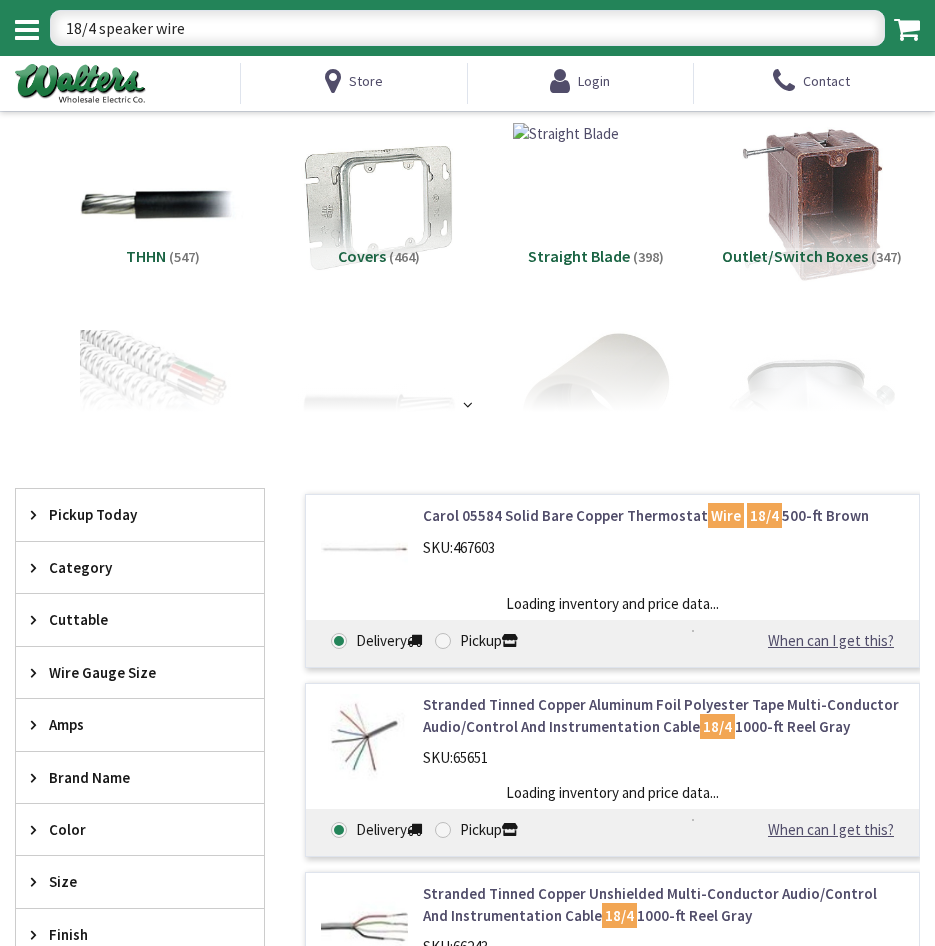 scroll, scrollTop: 0, scrollLeft: 0, axis: both 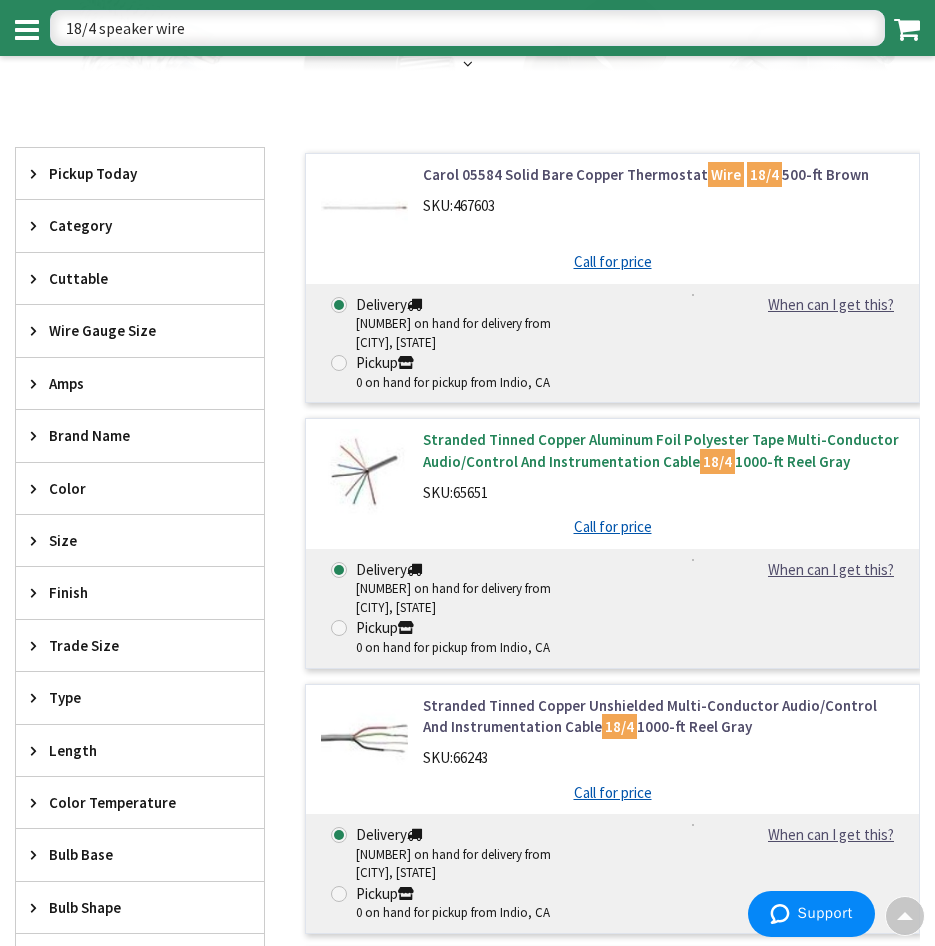 click on "Stranded Tinned Copper Aluminum Foil Polyester Tape Multi-Conductor Audio/Control And Instrumentation Cable  18/4  1000-ft Reel Gray" at bounding box center [663, 450] 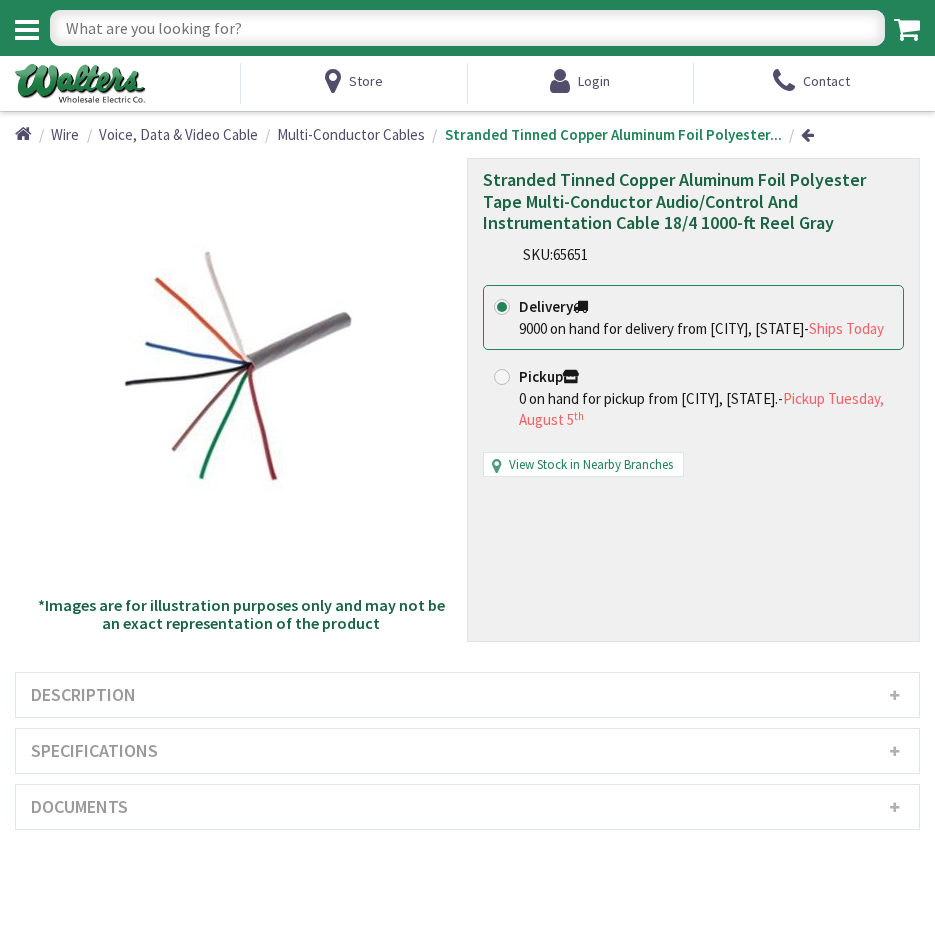 scroll, scrollTop: 0, scrollLeft: 0, axis: both 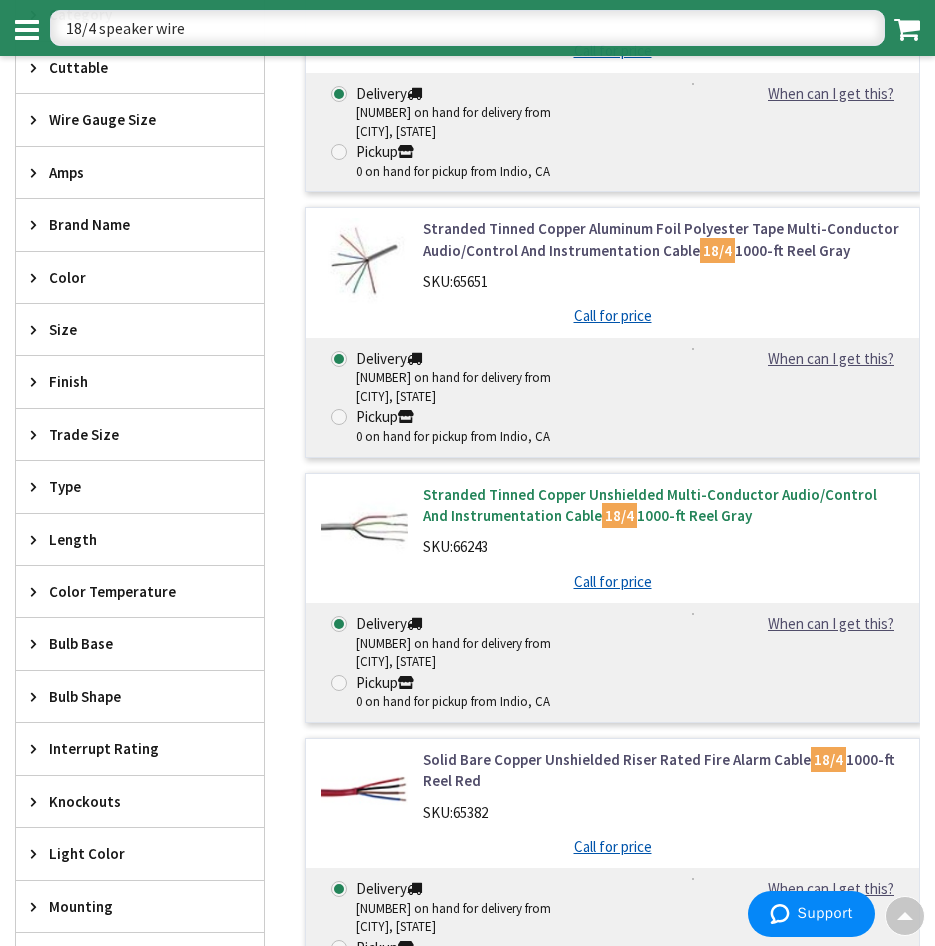 click on "Stranded Tinned Copper Unshielded Multi-Conductor Audio/Control And Instrumentation Cable  18/4  1000-ft Reel Gray" at bounding box center [663, 505] 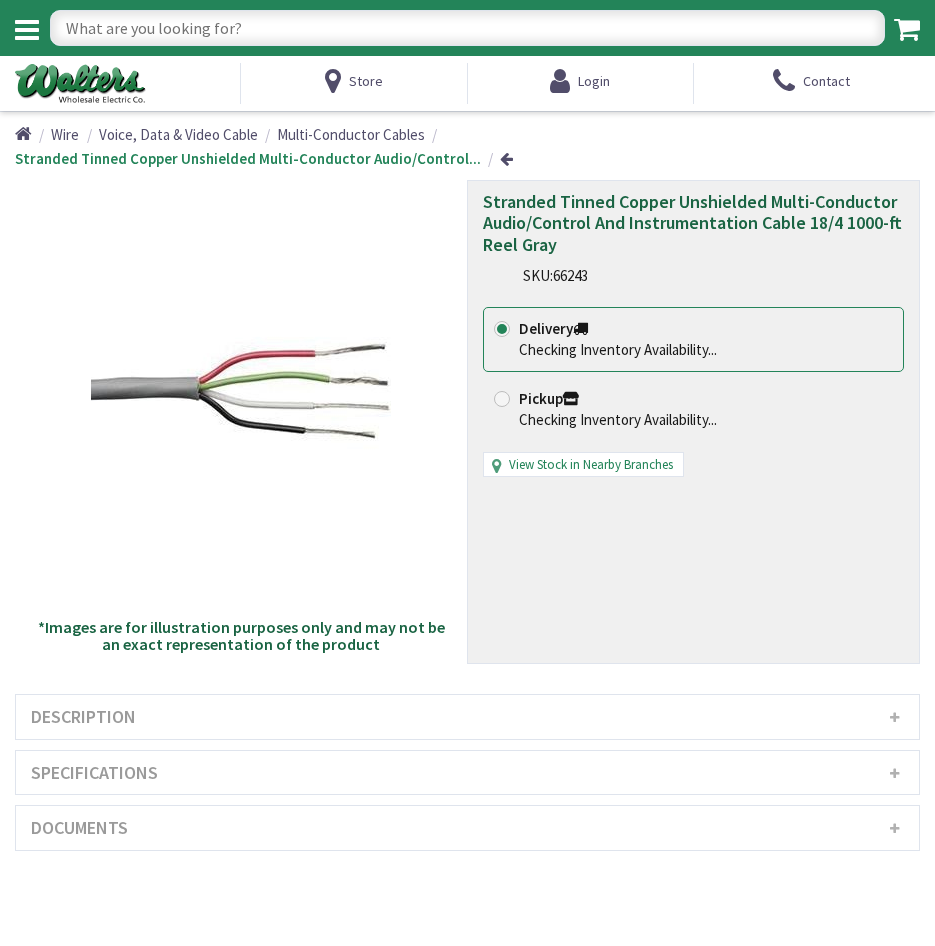 scroll, scrollTop: 0, scrollLeft: 0, axis: both 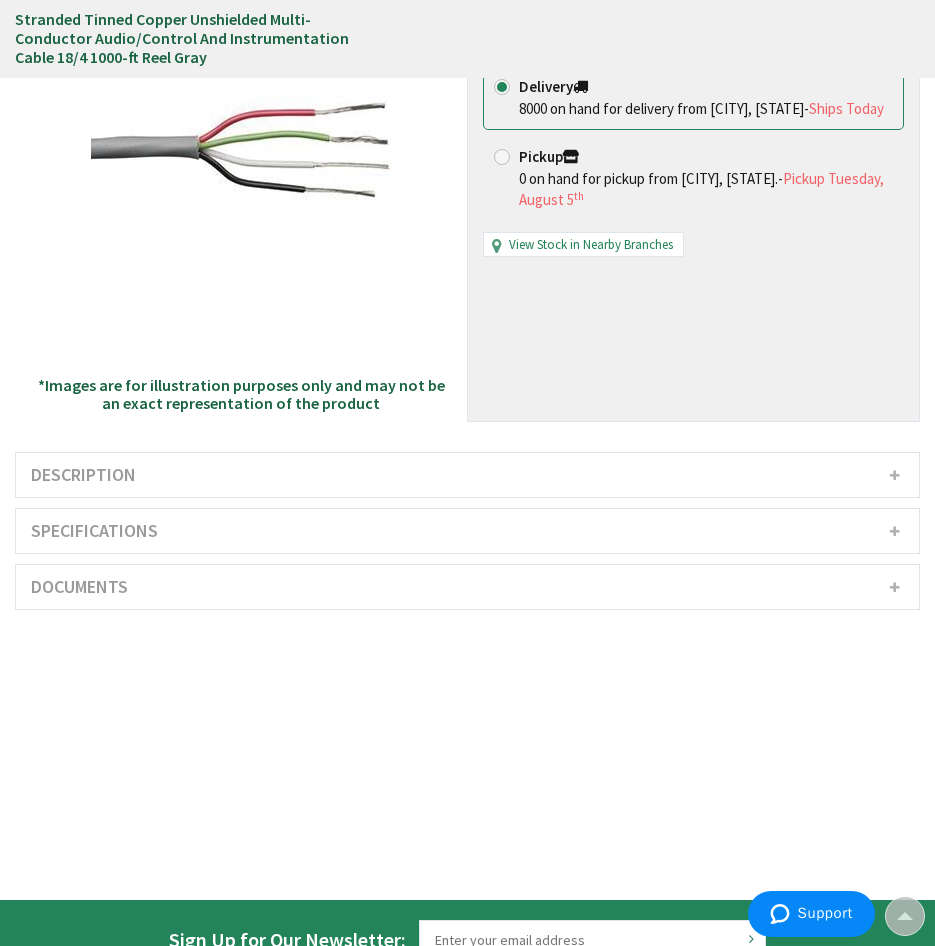 click on "Description" at bounding box center (467, 475) 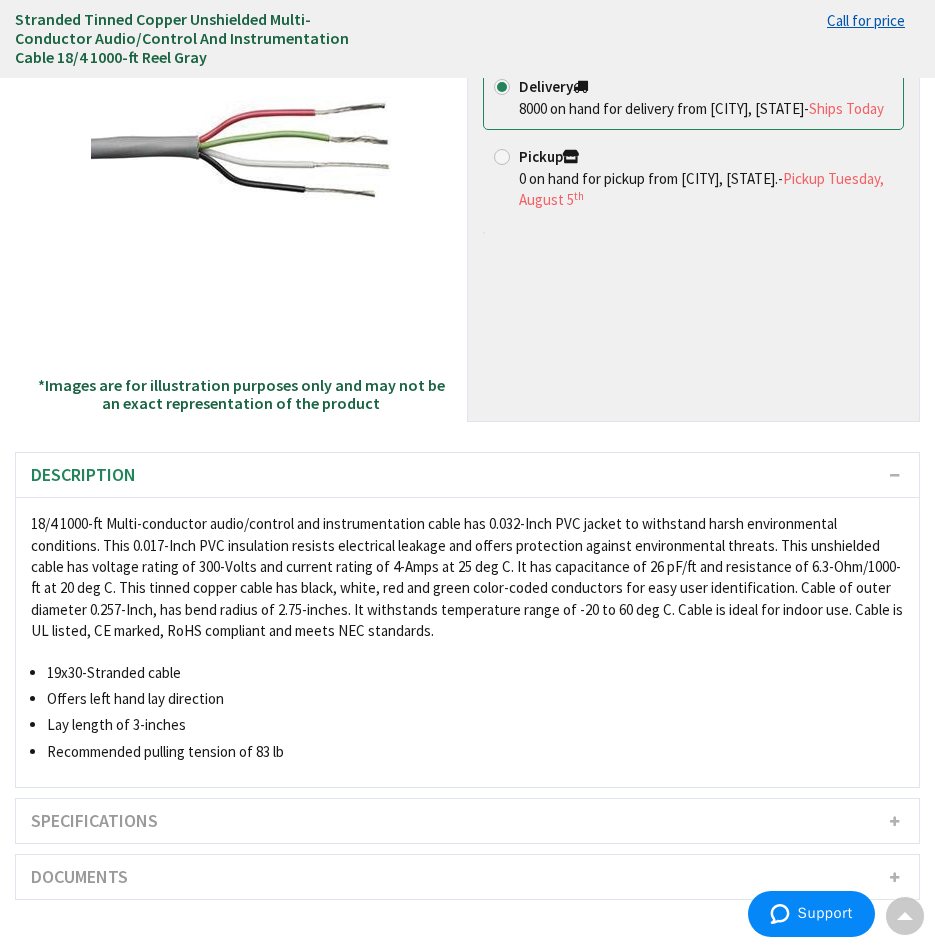 click on "Specifications" at bounding box center [467, 821] 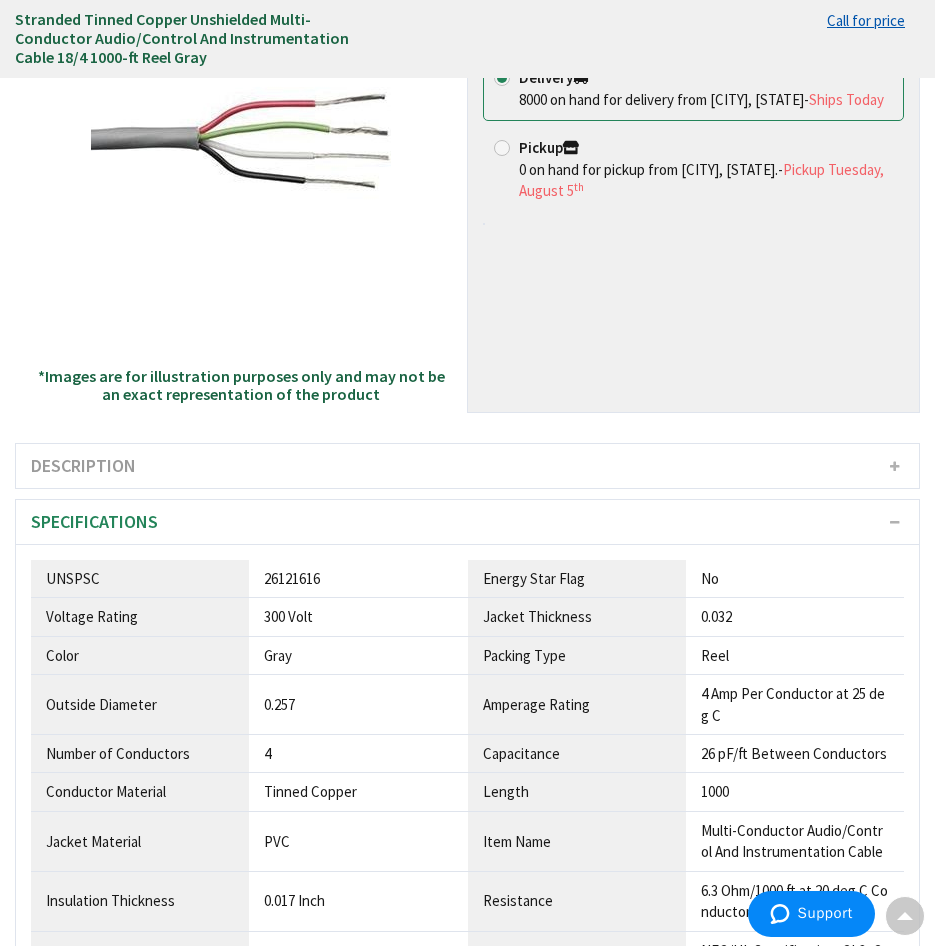 scroll, scrollTop: 200, scrollLeft: 0, axis: vertical 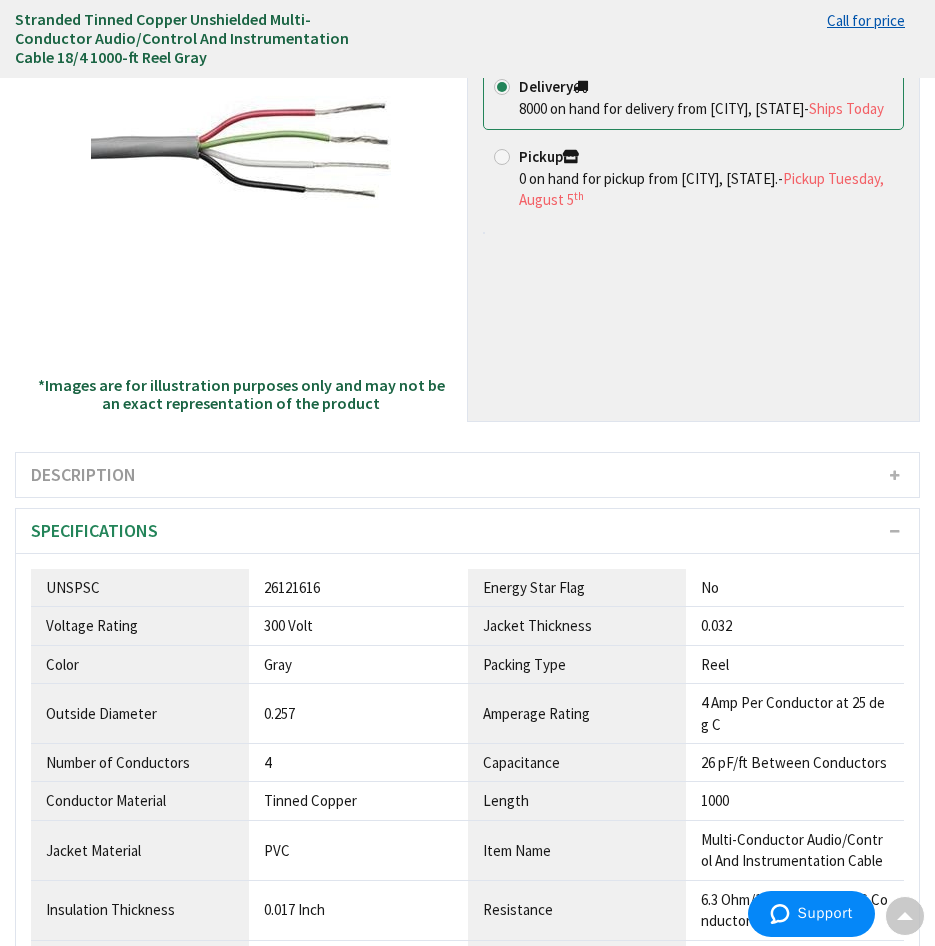 click on "Specifications" at bounding box center (467, 531) 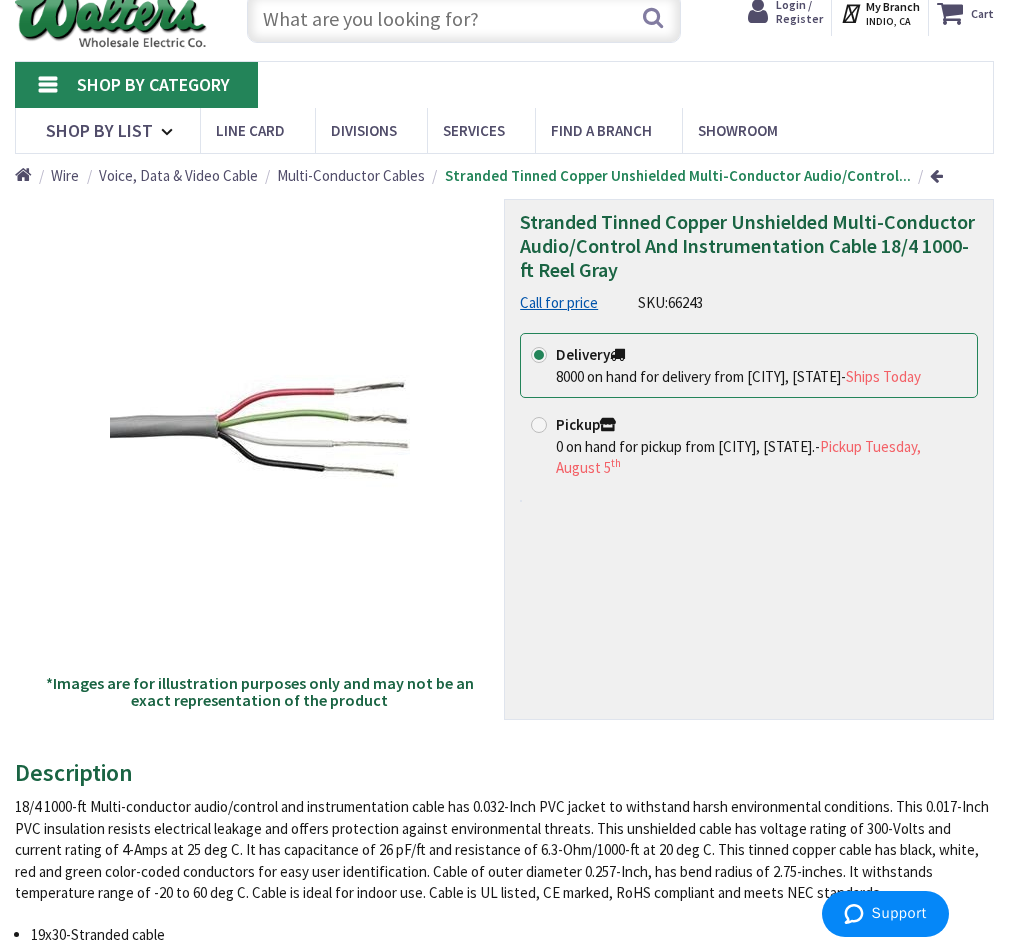 scroll, scrollTop: 100, scrollLeft: 0, axis: vertical 